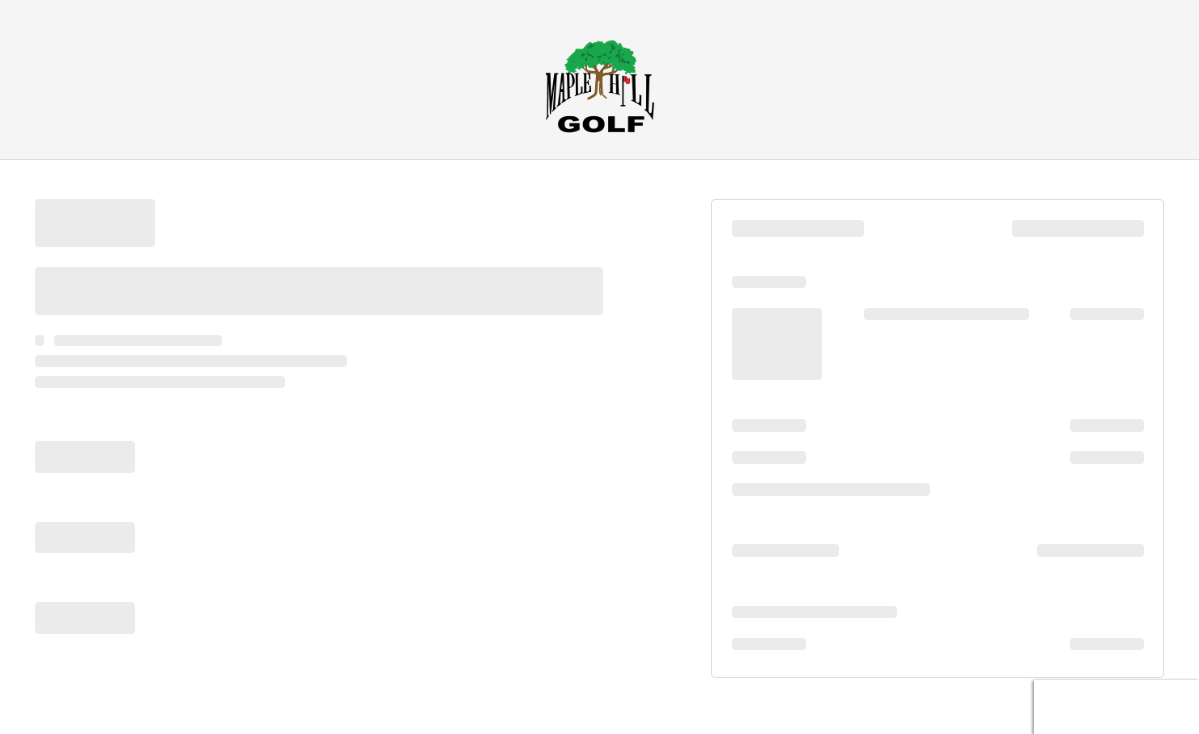 scroll, scrollTop: 0, scrollLeft: 0, axis: both 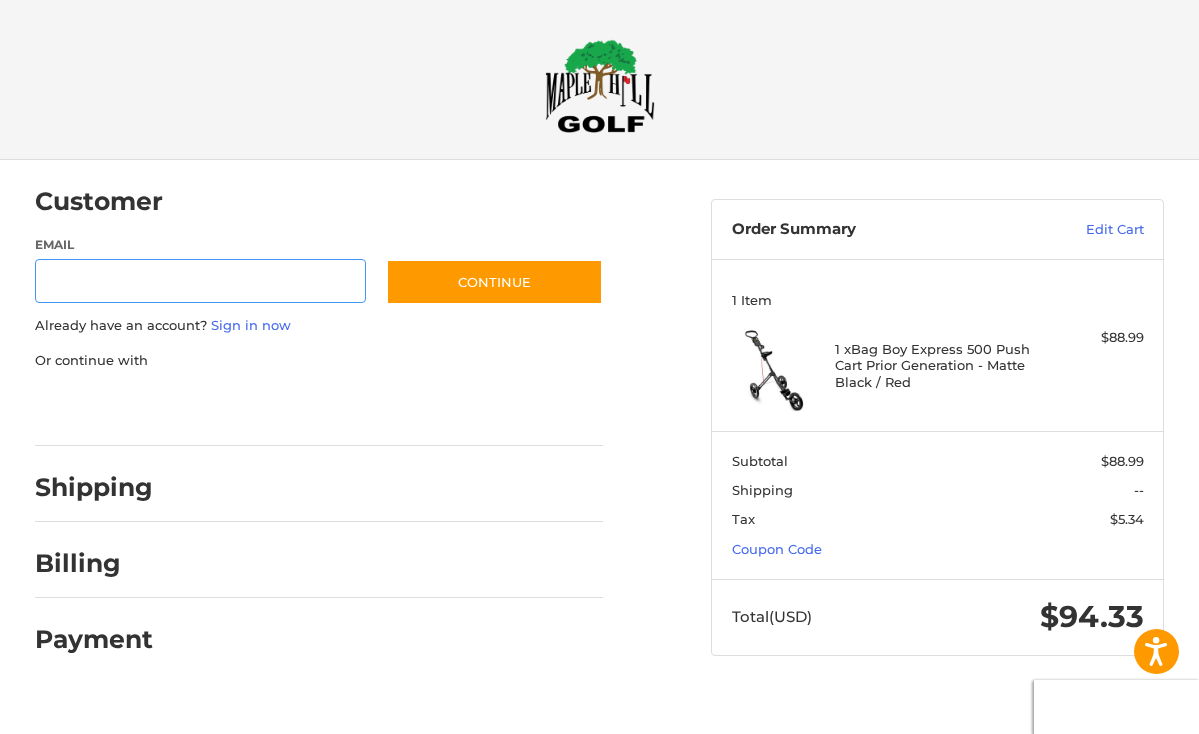 type on "**********" 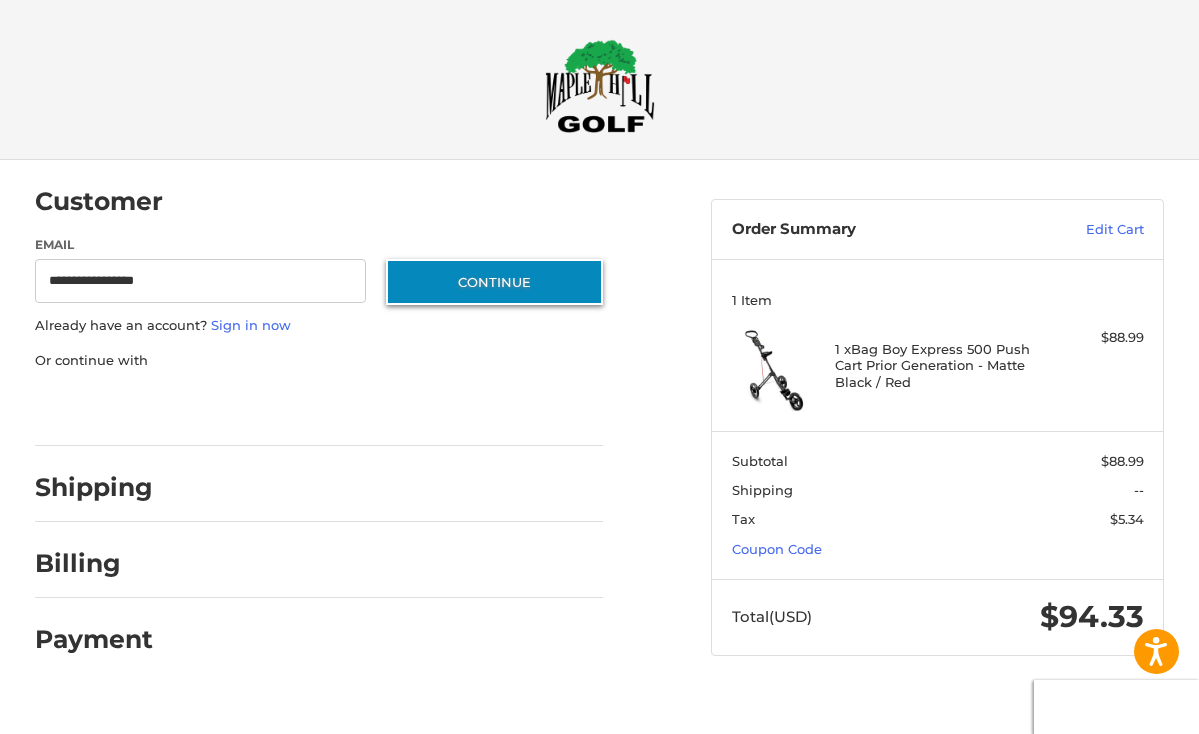 click on "Continue" at bounding box center (494, 282) 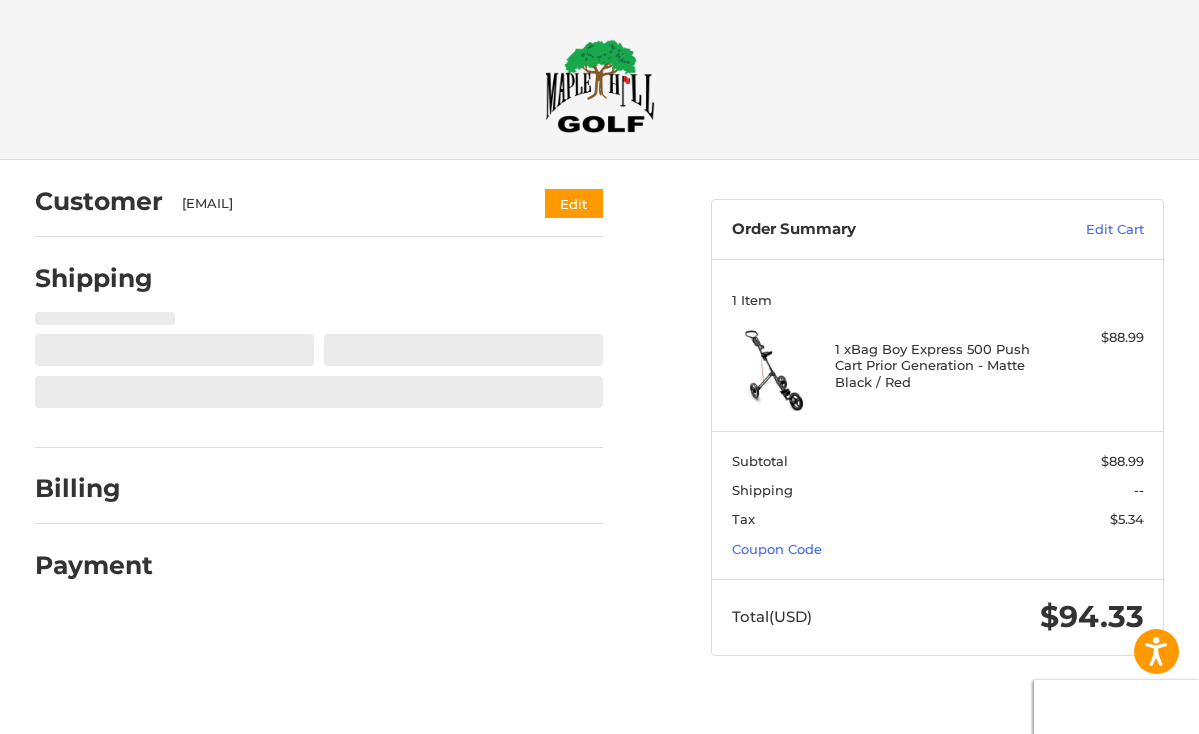 select on "**" 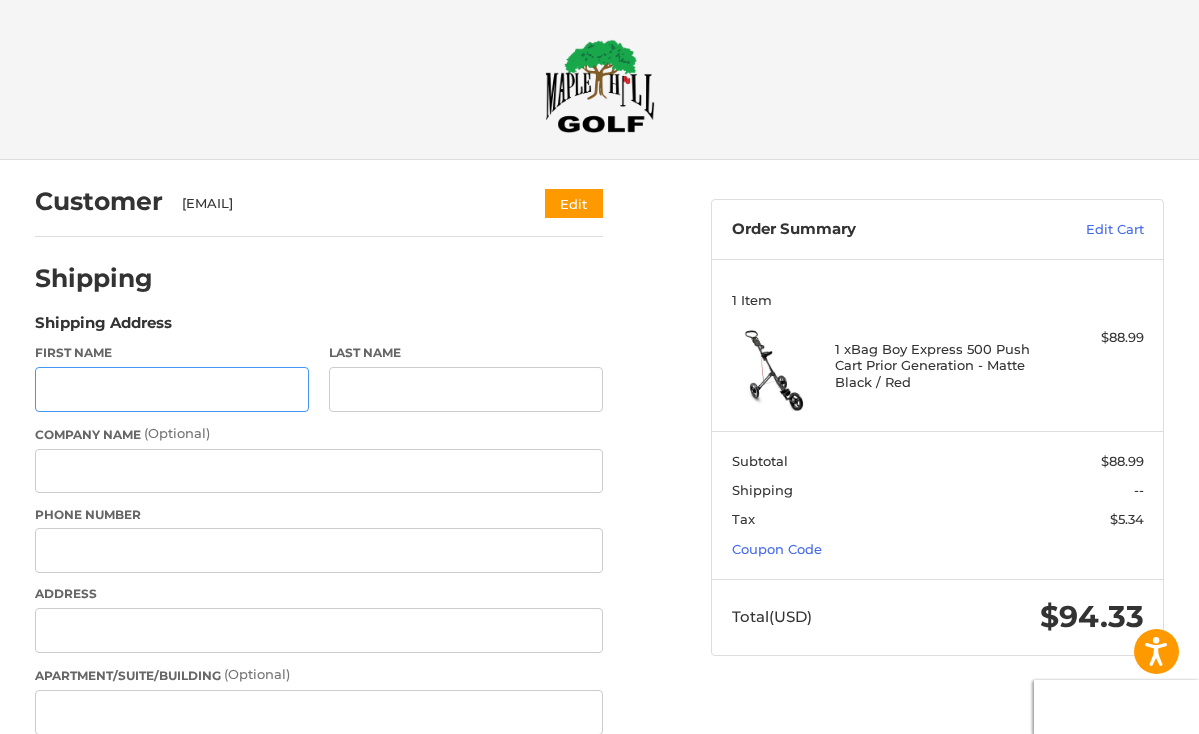 scroll, scrollTop: 89, scrollLeft: 0, axis: vertical 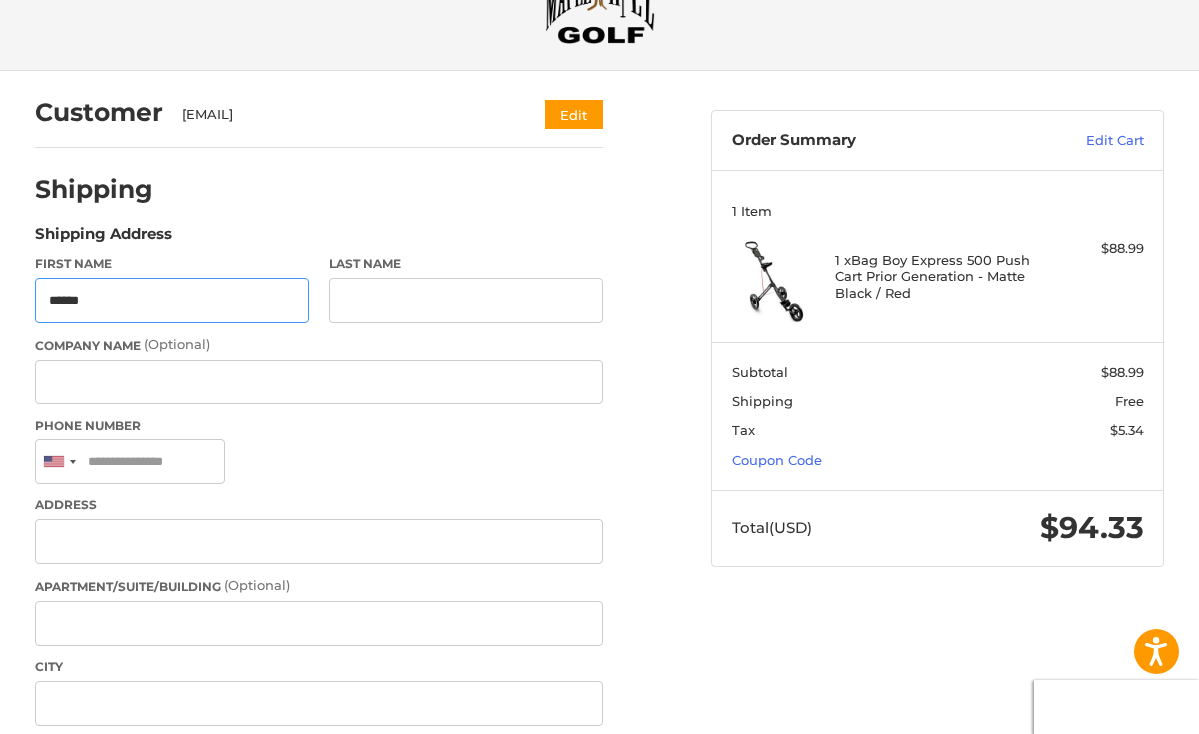 type on "******" 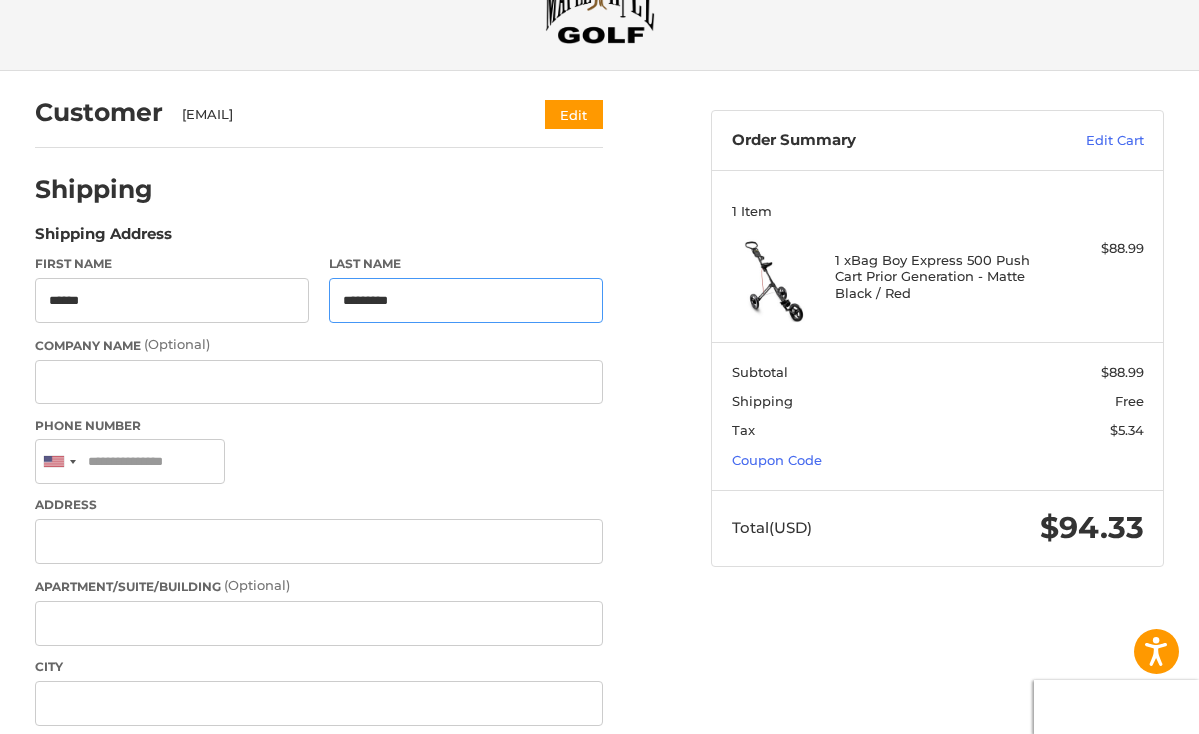 type on "*********" 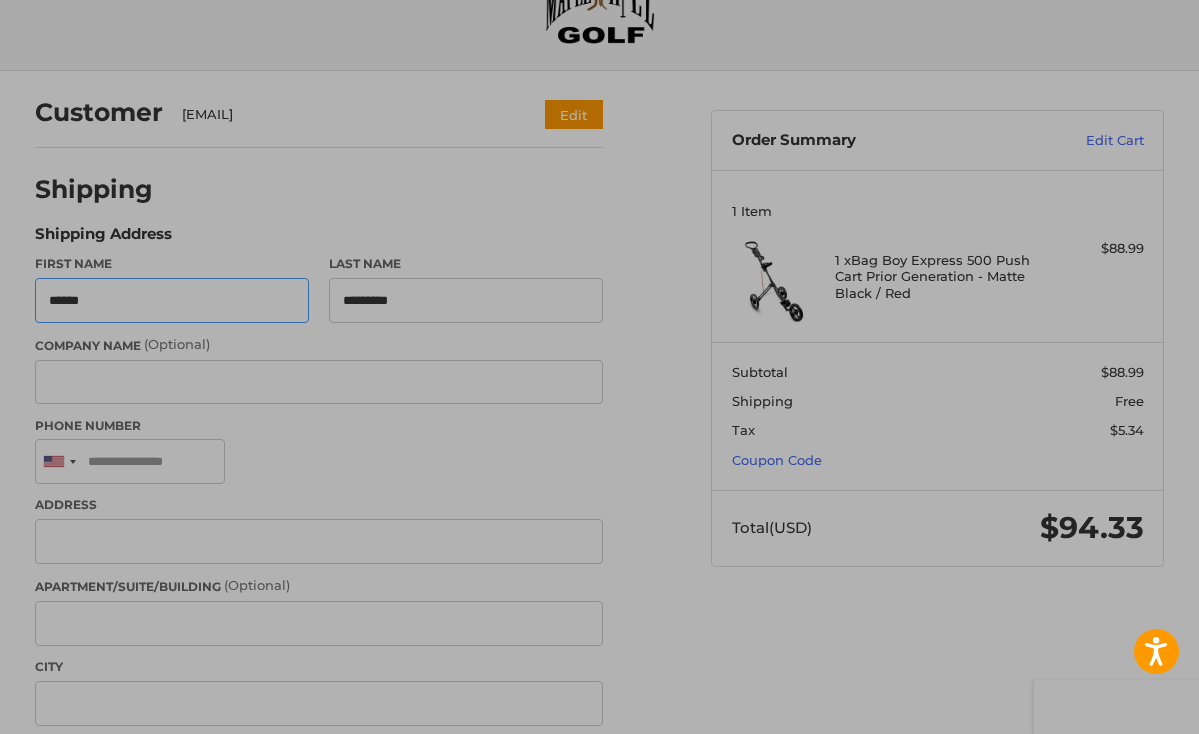 click on "******" at bounding box center (172, 300) 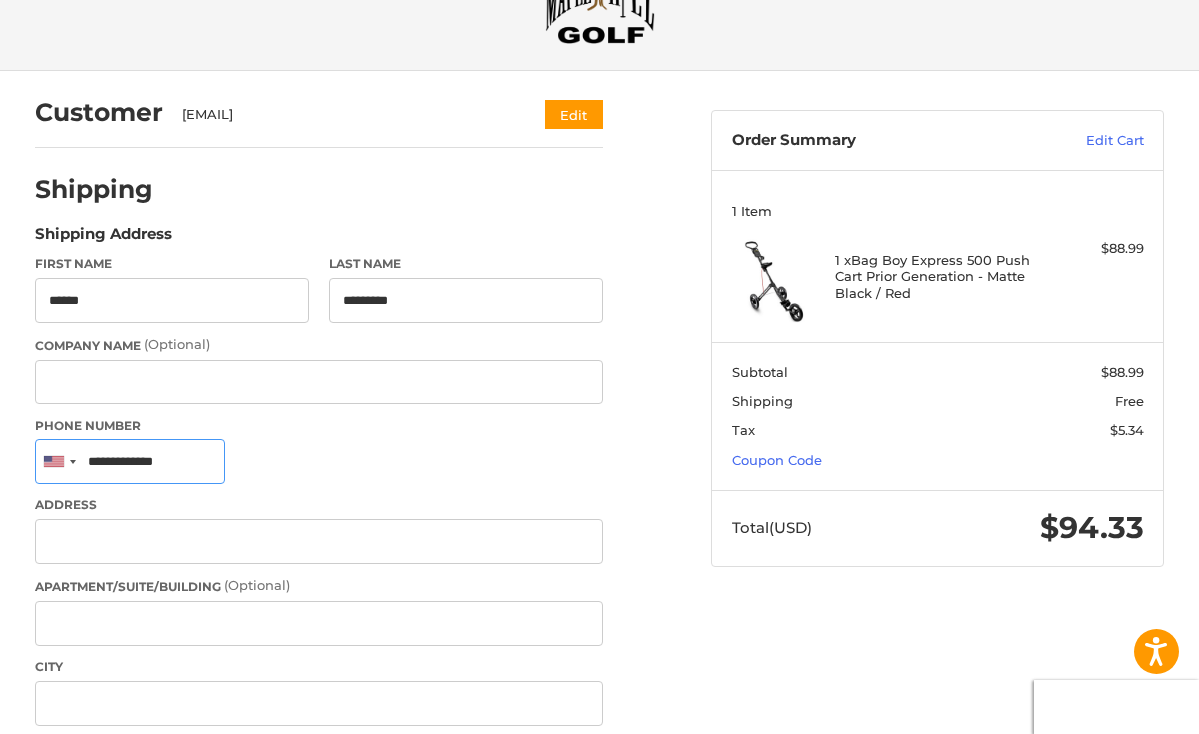 type on "**********" 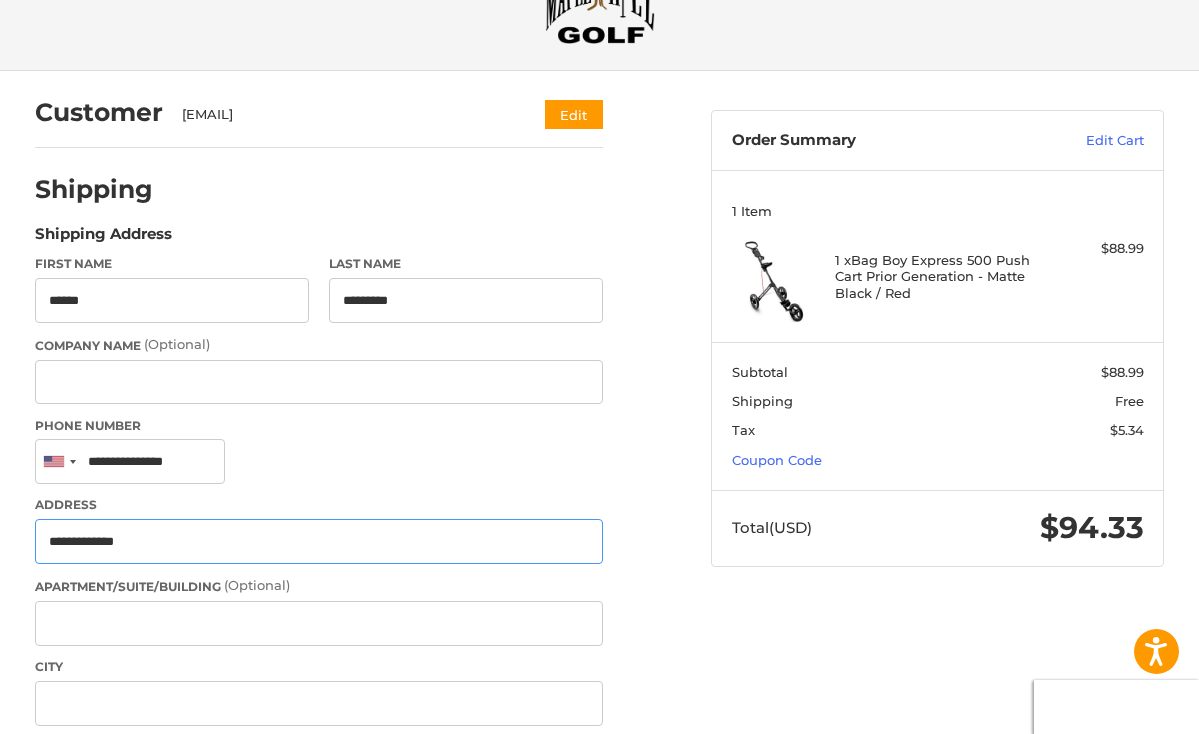 type on "**********" 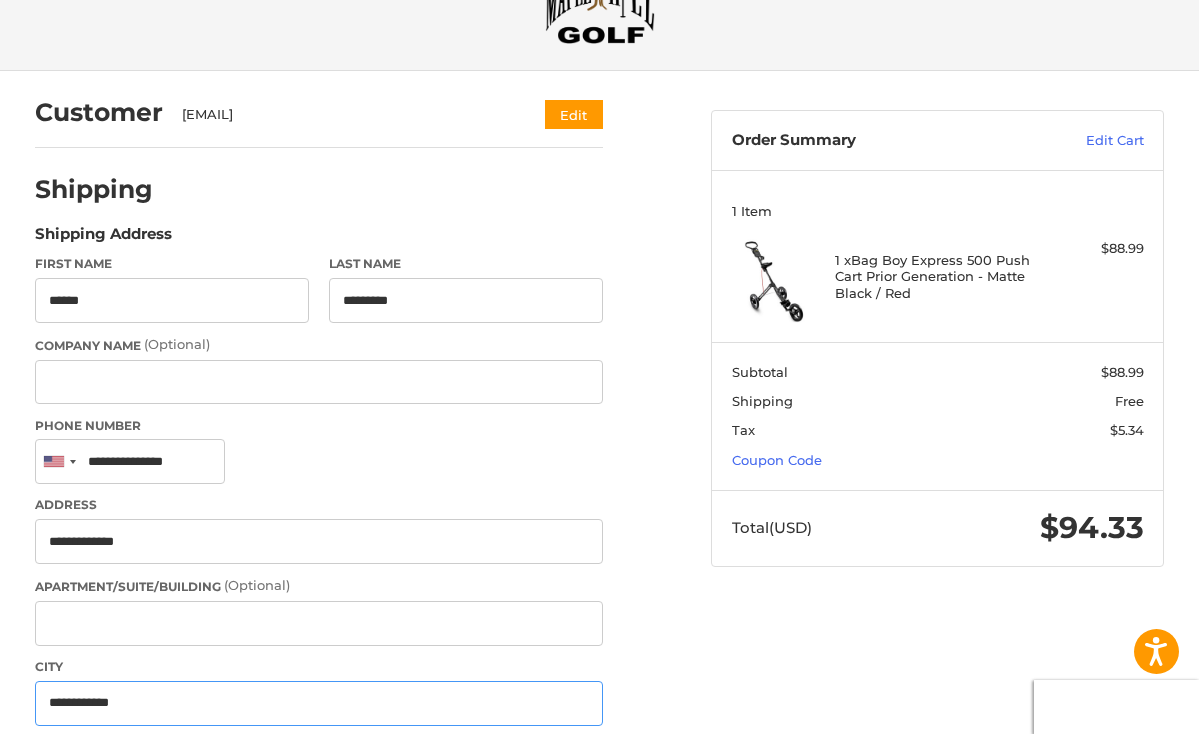 type on "**********" 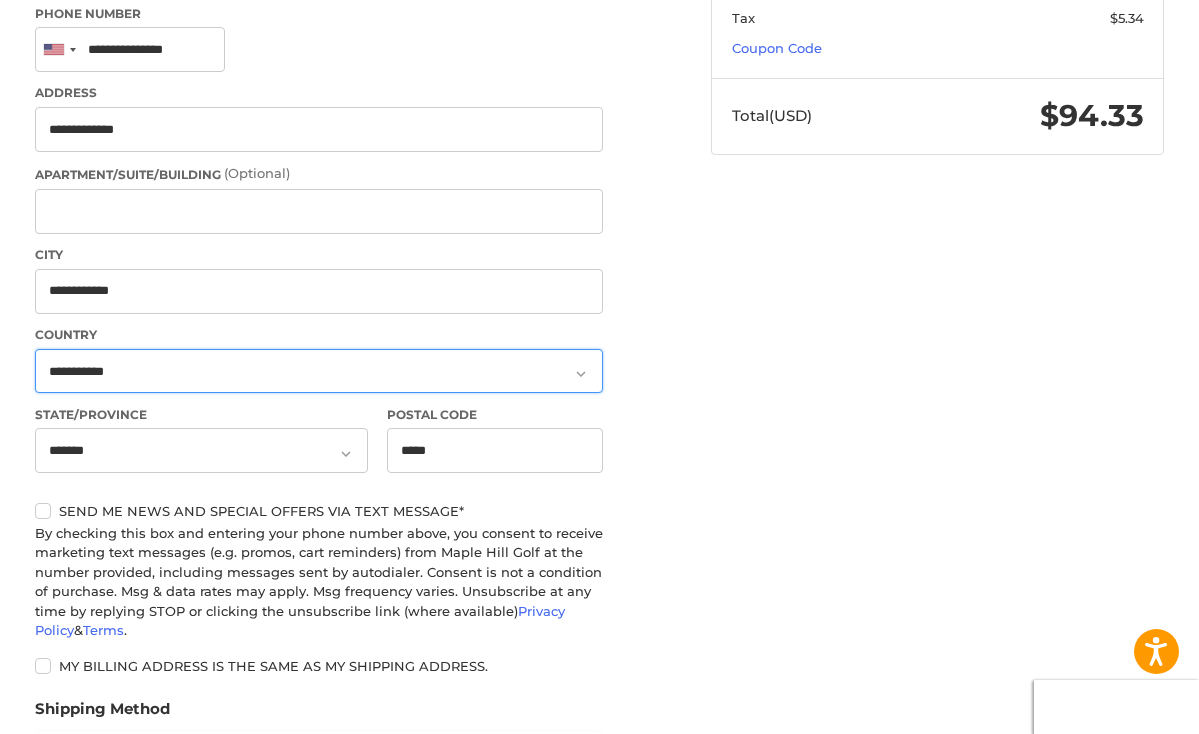 scroll, scrollTop: 504, scrollLeft: 0, axis: vertical 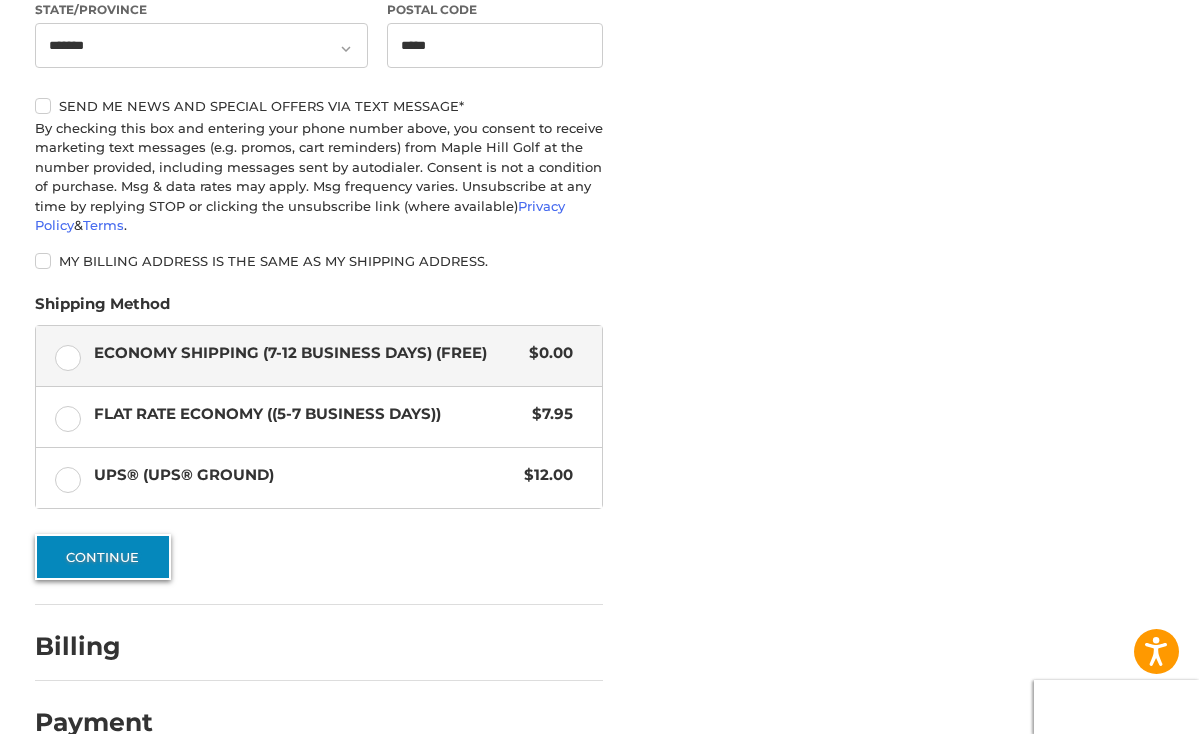click on "Continue" at bounding box center (103, 557) 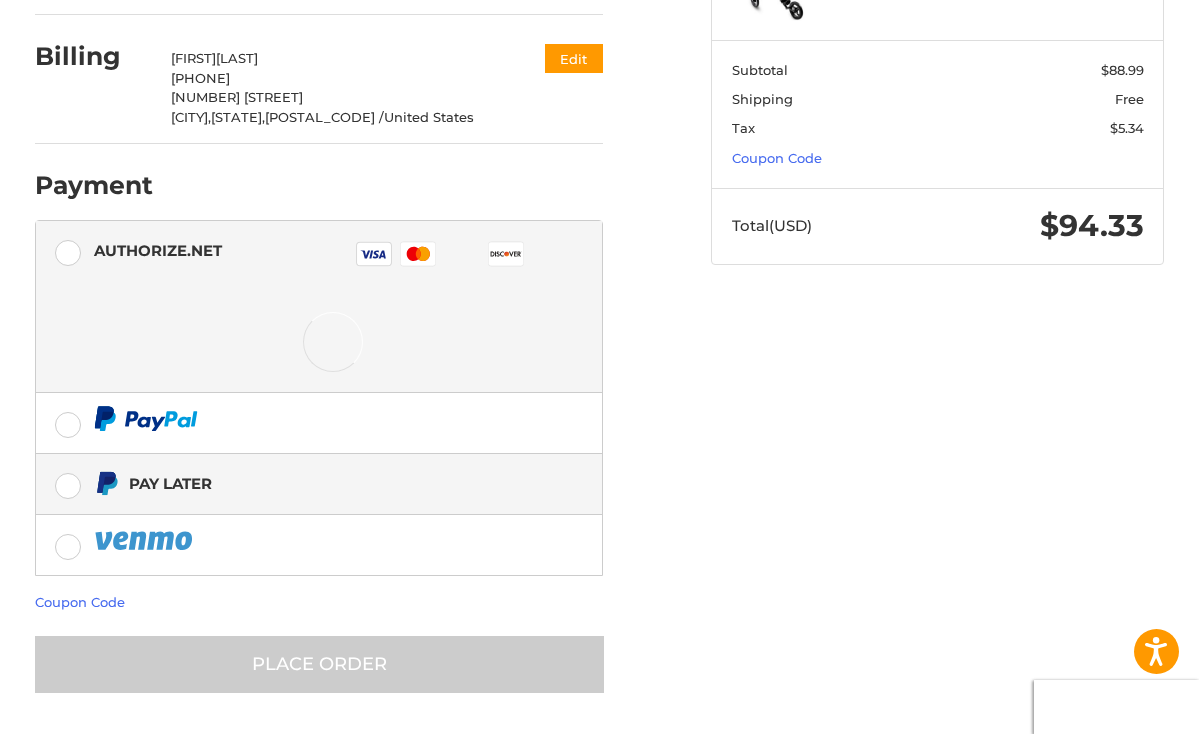 scroll, scrollTop: 390, scrollLeft: 0, axis: vertical 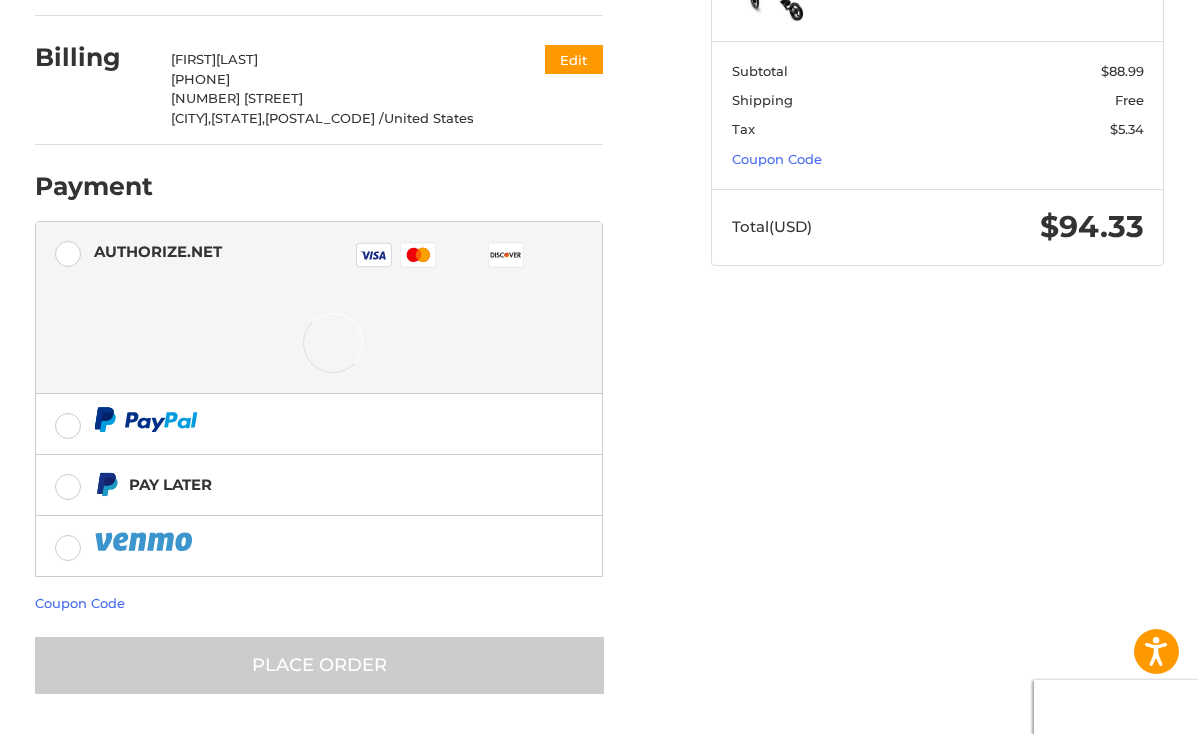 click on "Coupon Code" at bounding box center [319, 604] 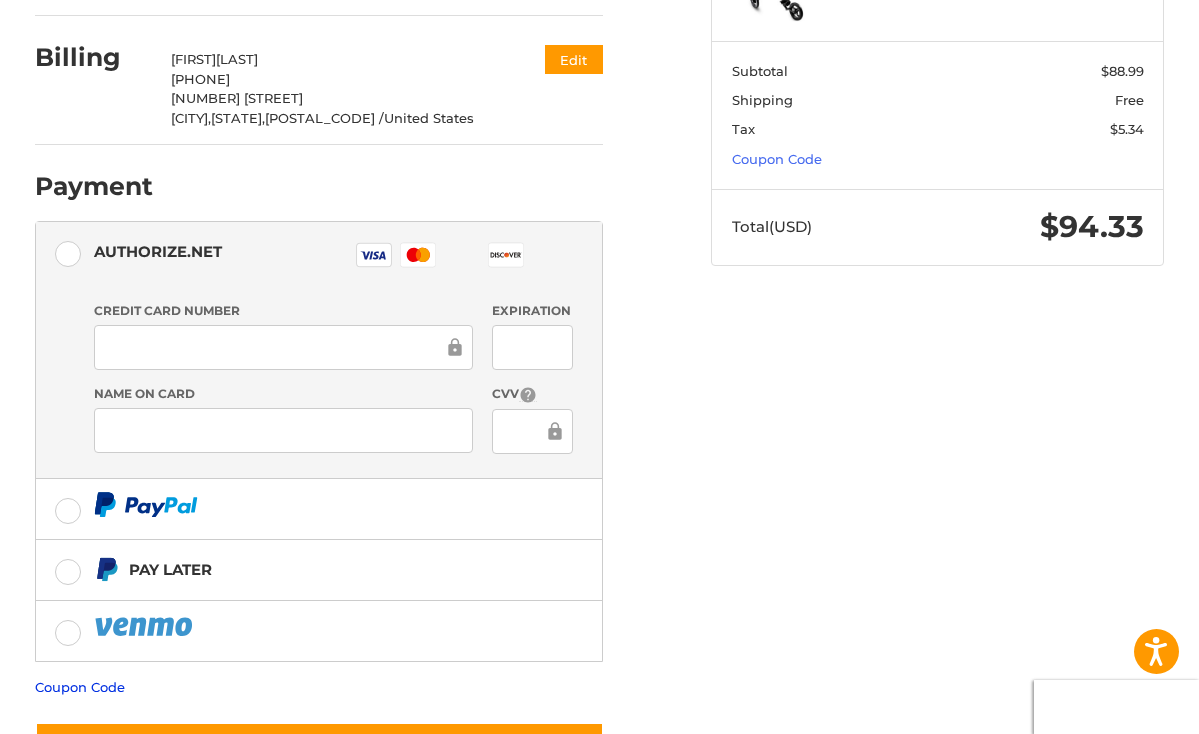click on "Coupon Code" at bounding box center [80, 687] 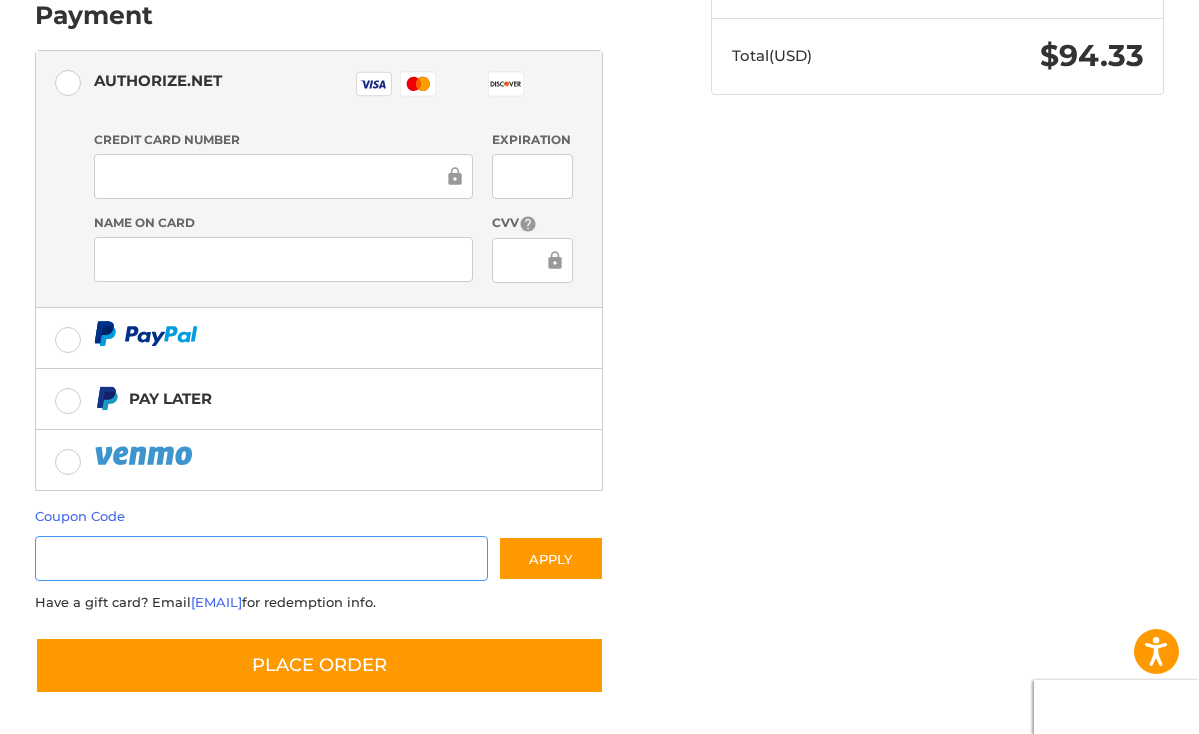 click at bounding box center (261, 558) 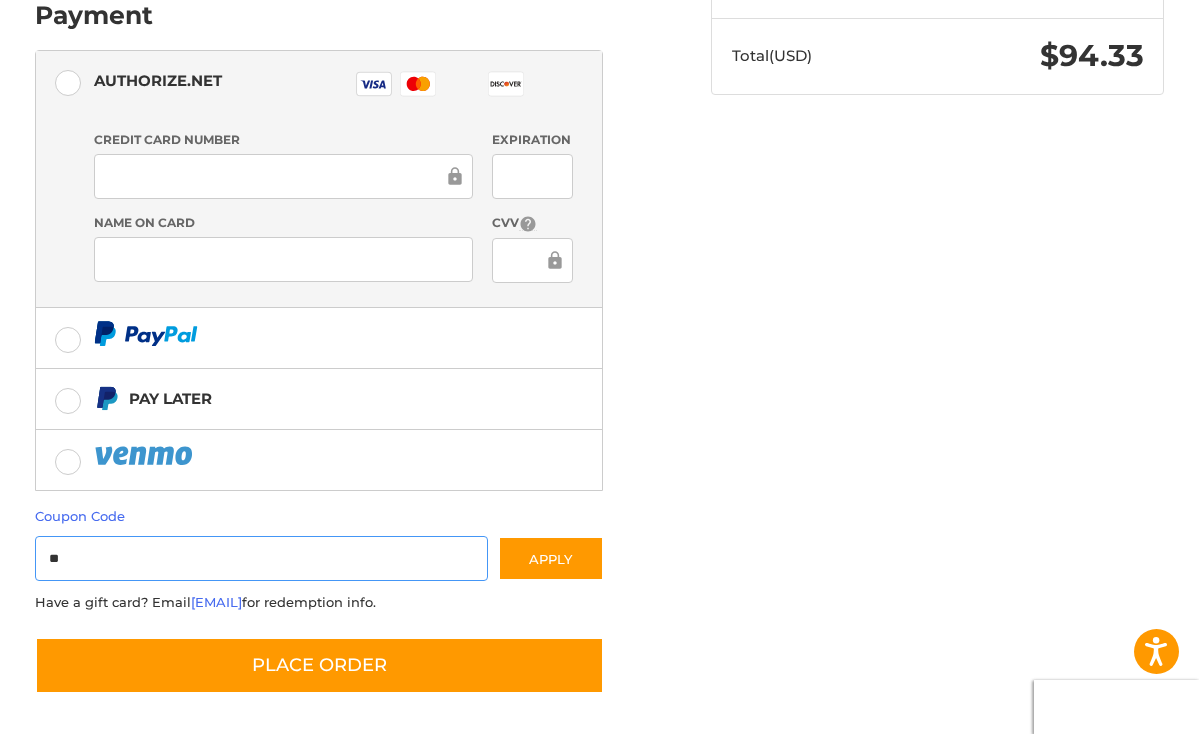 scroll, scrollTop: 560, scrollLeft: 0, axis: vertical 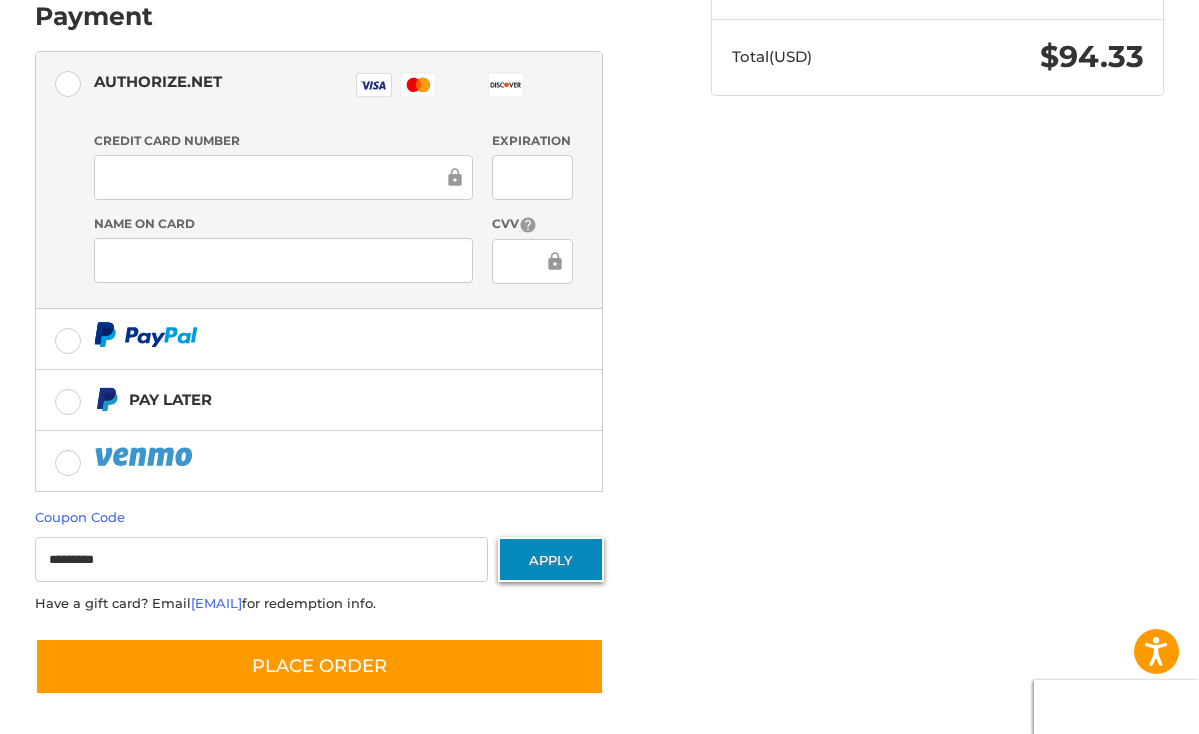 click on "Apply" at bounding box center [551, 559] 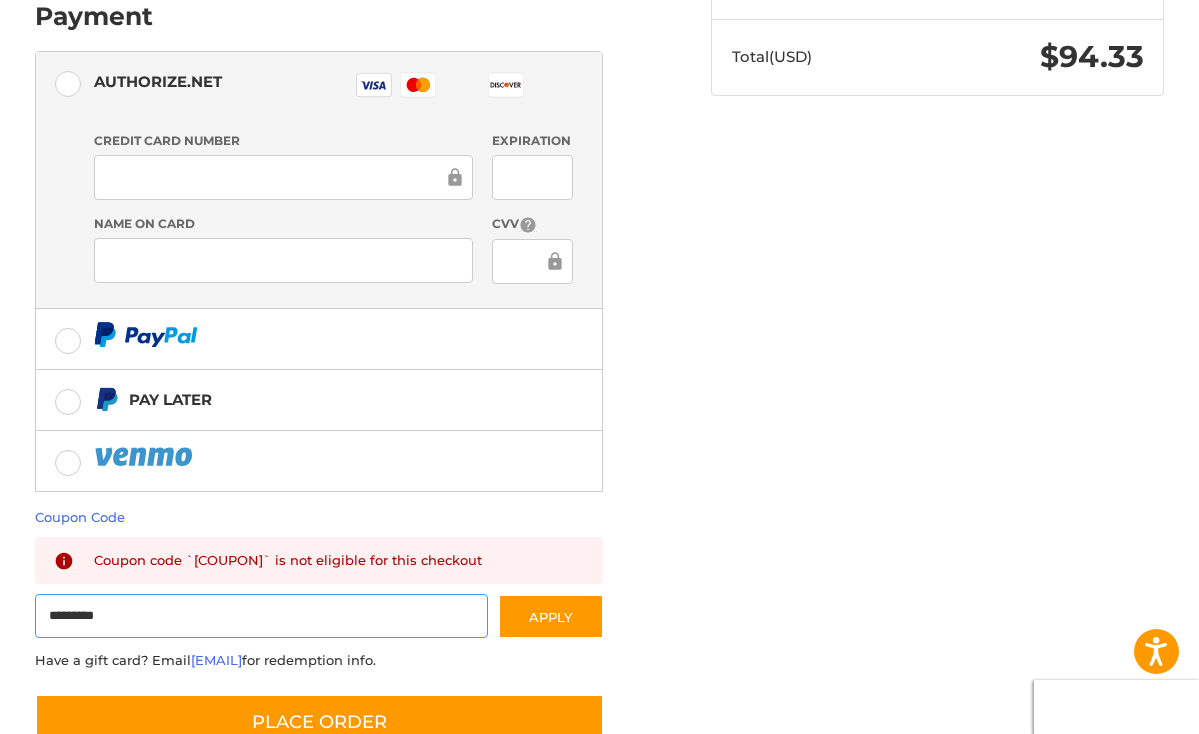 click on "*********" at bounding box center [261, 616] 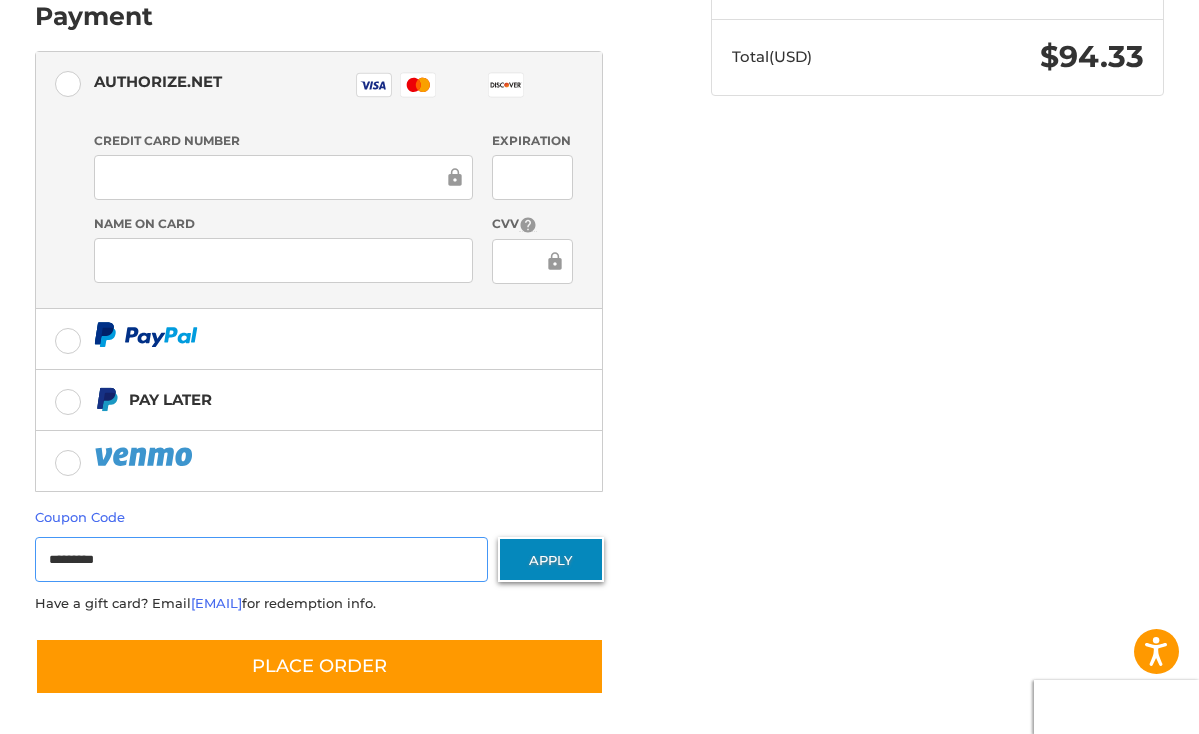 type on "*********" 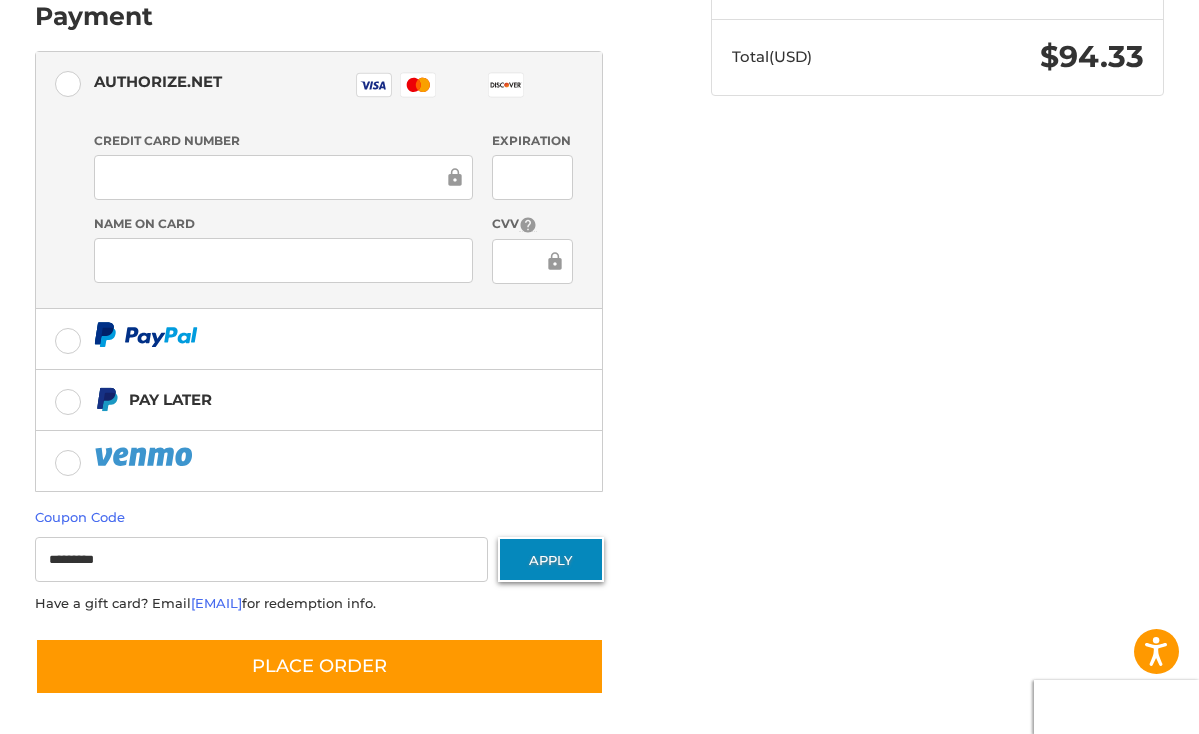 click on "Apply" at bounding box center [551, 559] 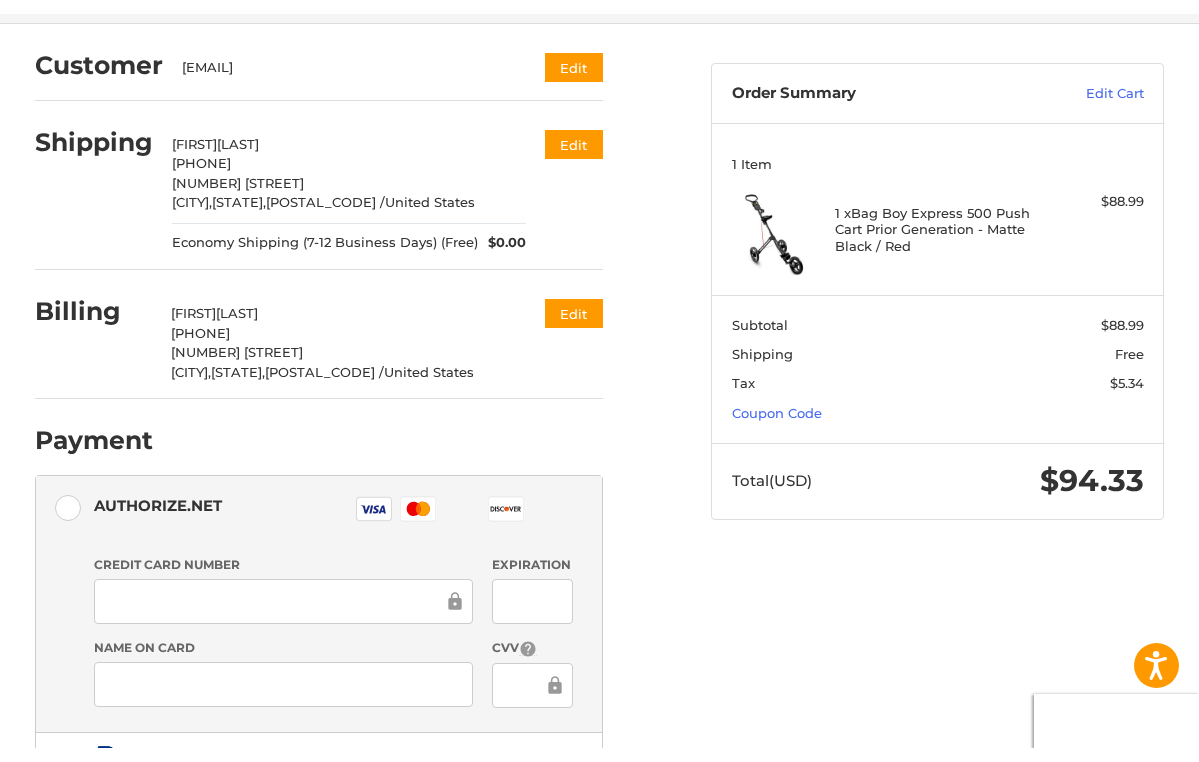 scroll, scrollTop: 171, scrollLeft: 0, axis: vertical 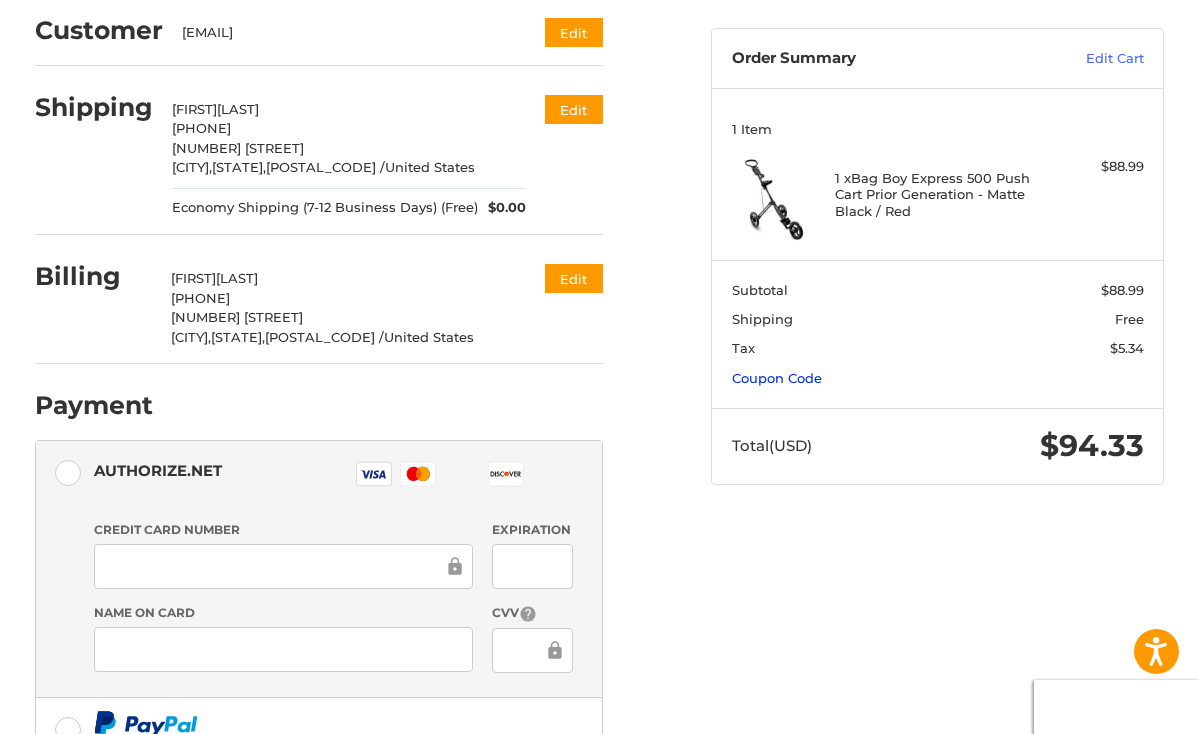 click on "Coupon Code" at bounding box center (777, 378) 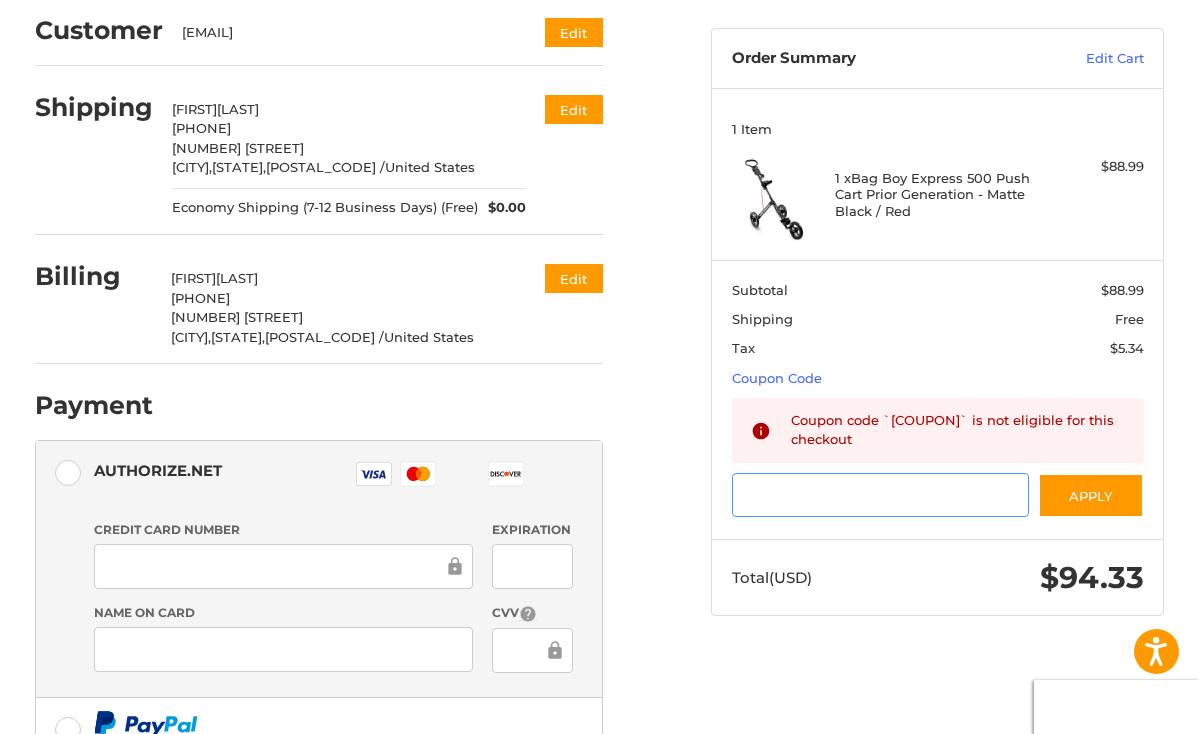 click at bounding box center [880, 495] 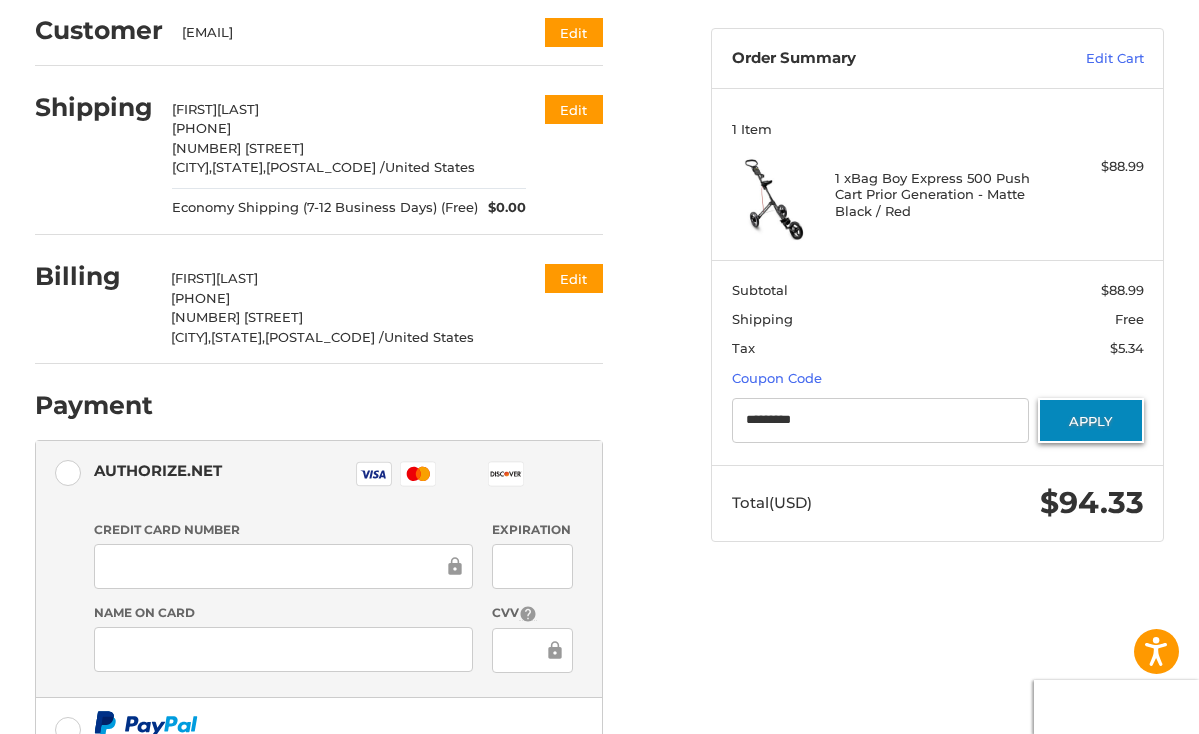 click on "Apply" at bounding box center [1091, 420] 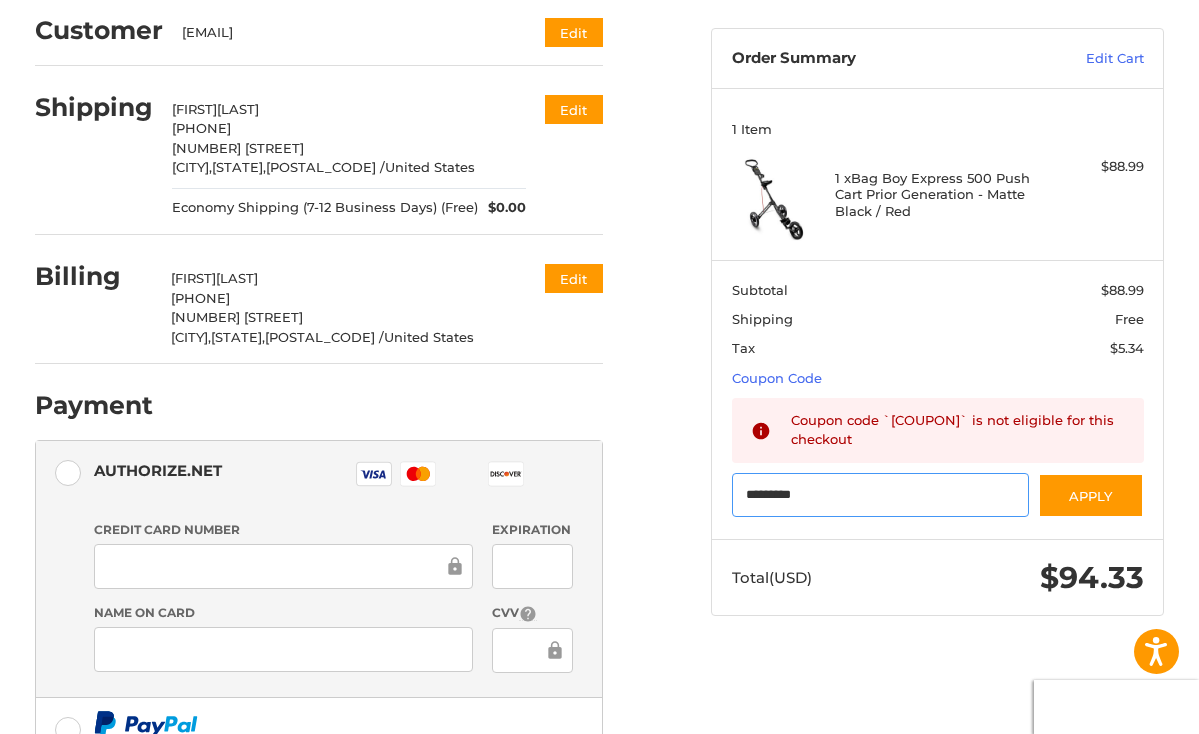 click on "*********" at bounding box center [880, 495] 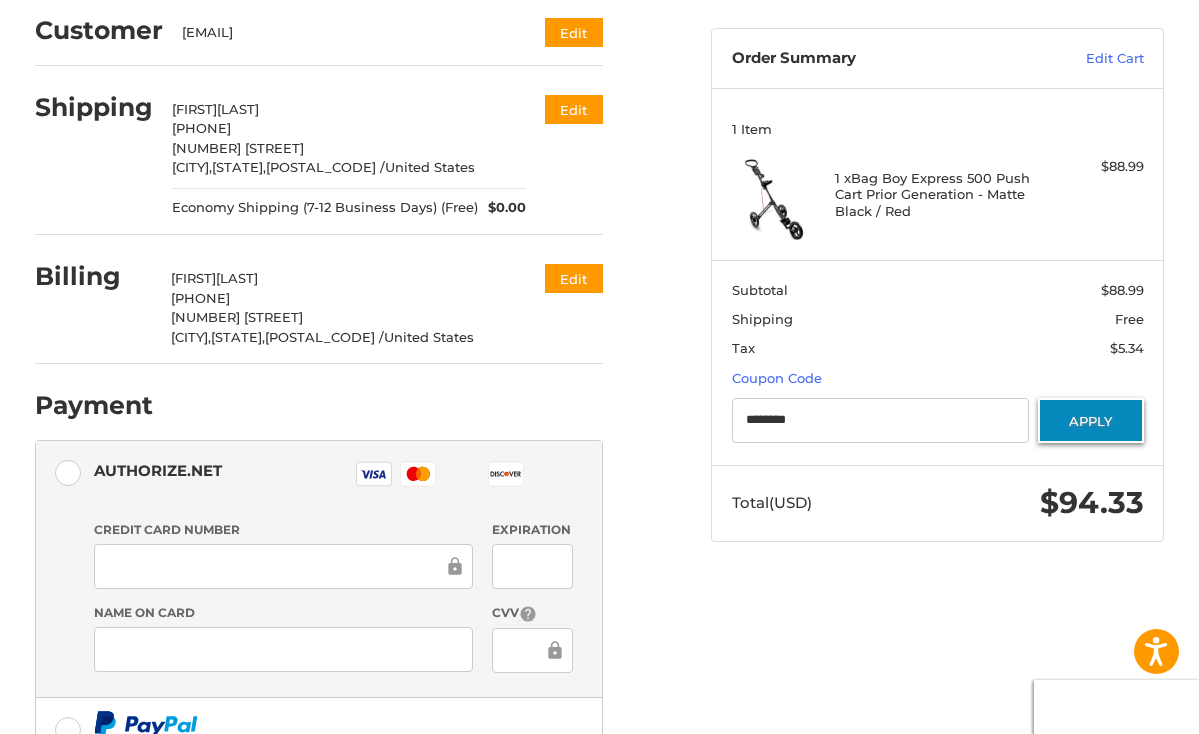 click on "Apply" at bounding box center [1091, 420] 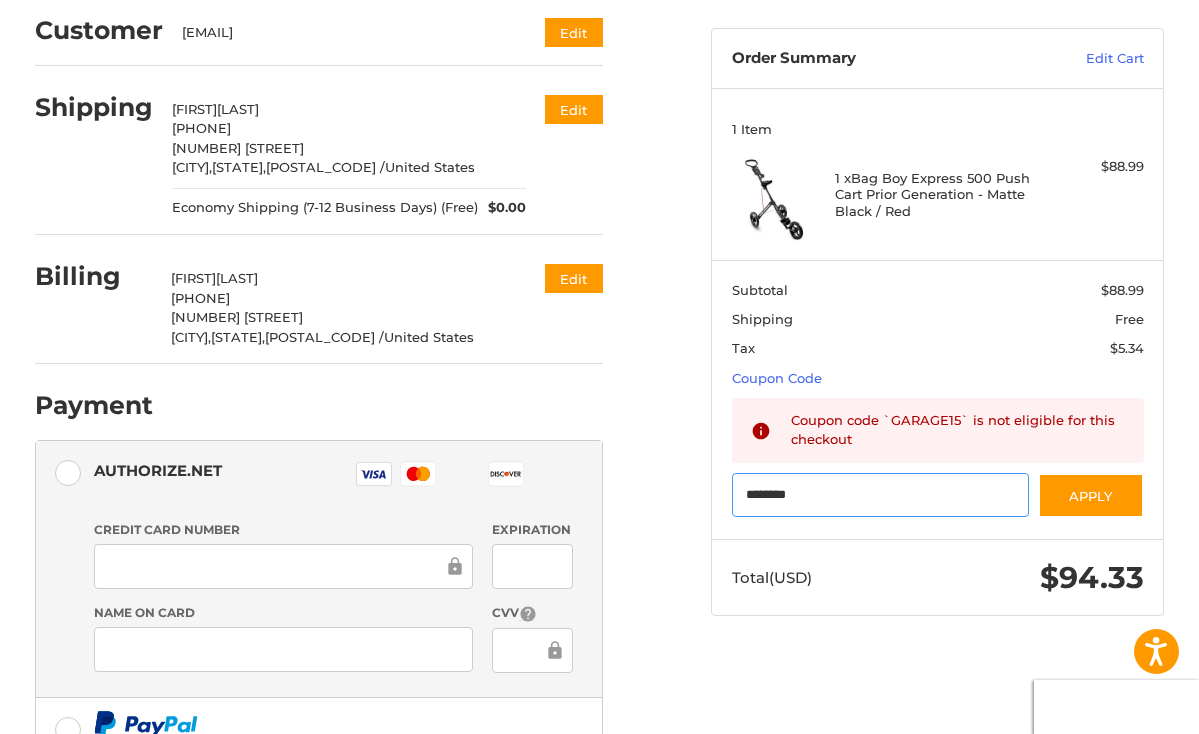 click on "********" at bounding box center (880, 495) 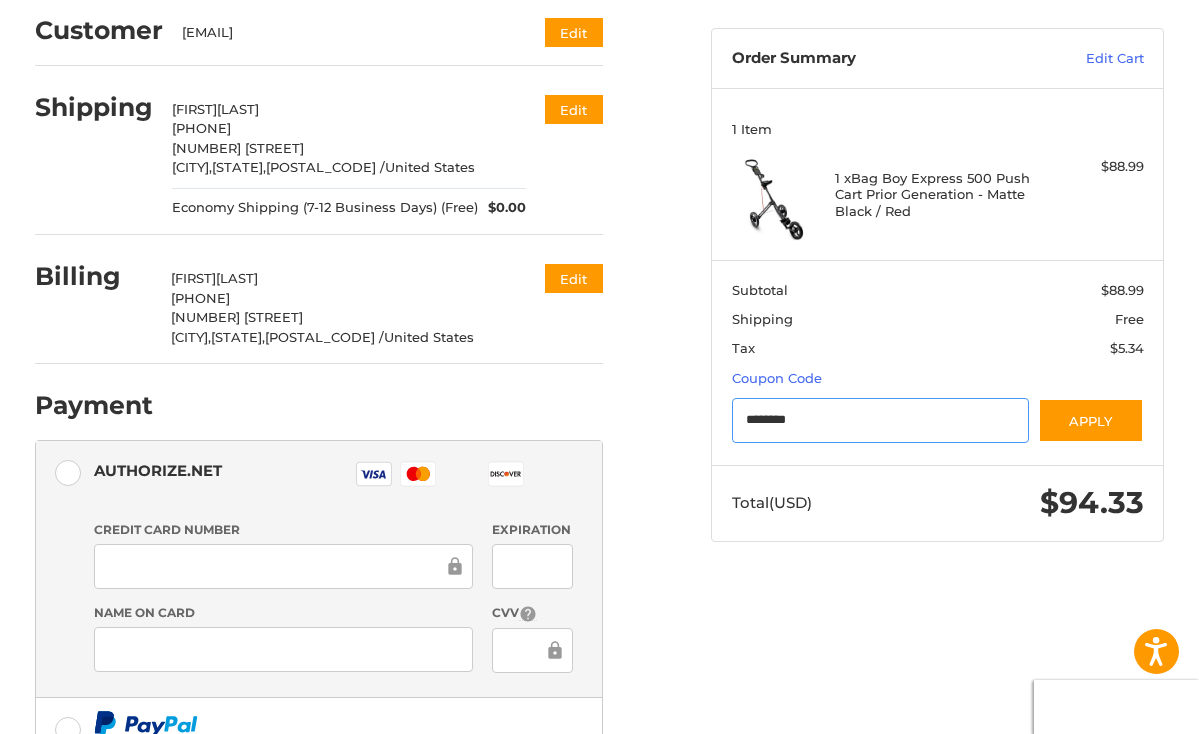click on "********" at bounding box center [880, 420] 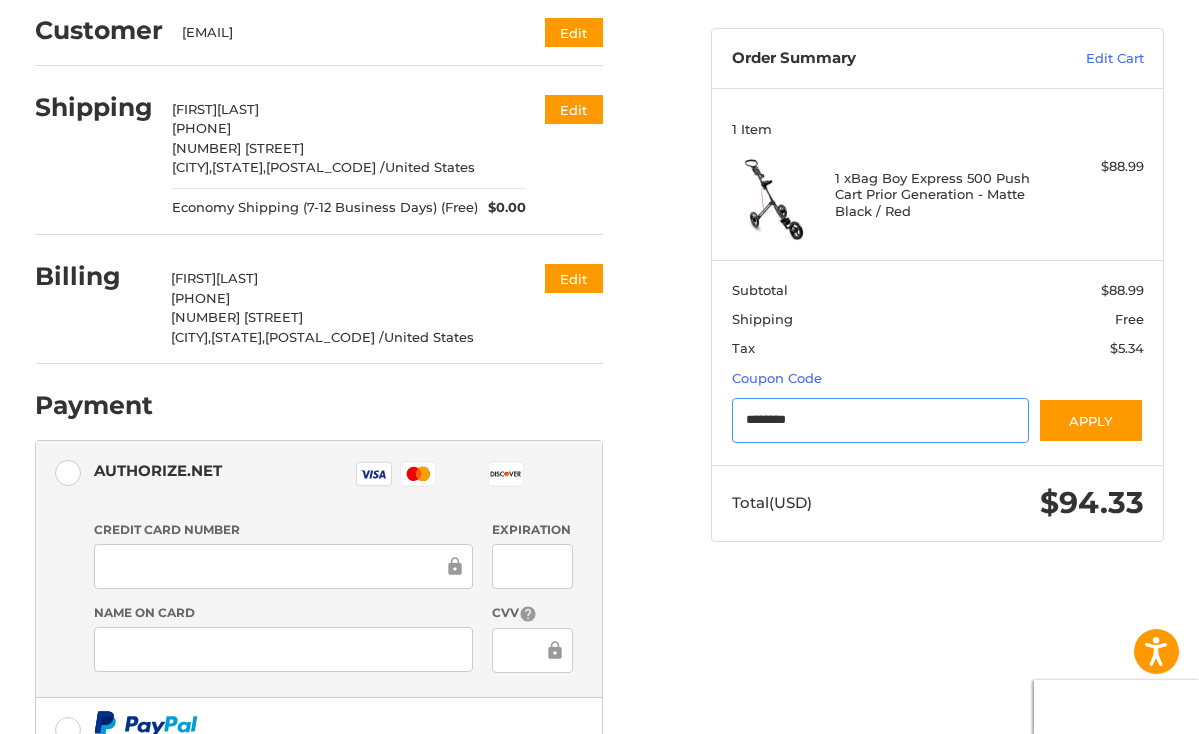 paste on "*" 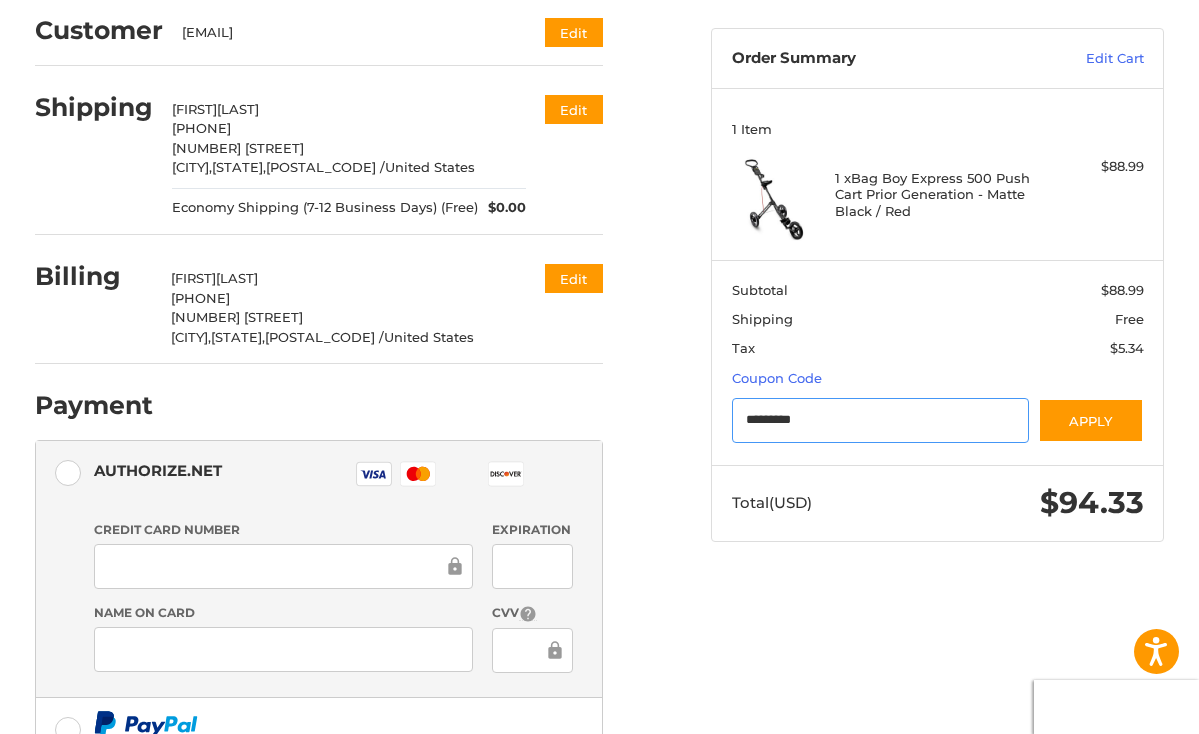 click on "*********" at bounding box center [880, 420] 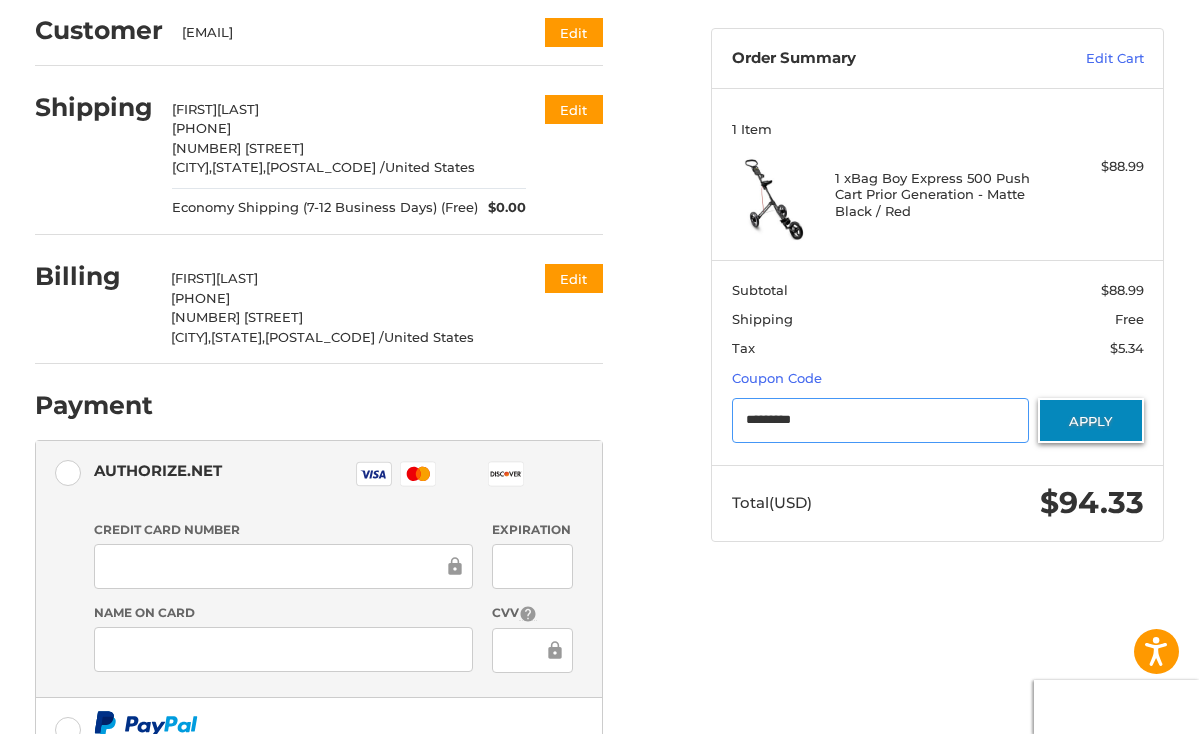 type on "*********" 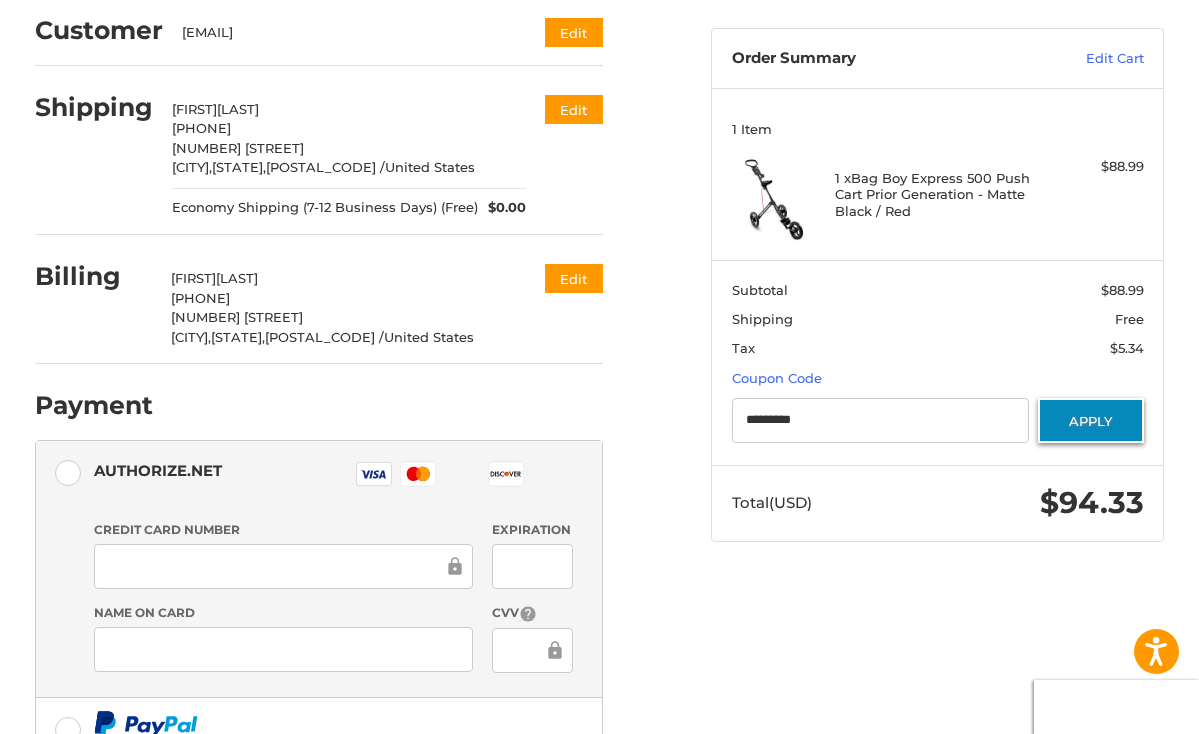click on "Apply" at bounding box center [1091, 420] 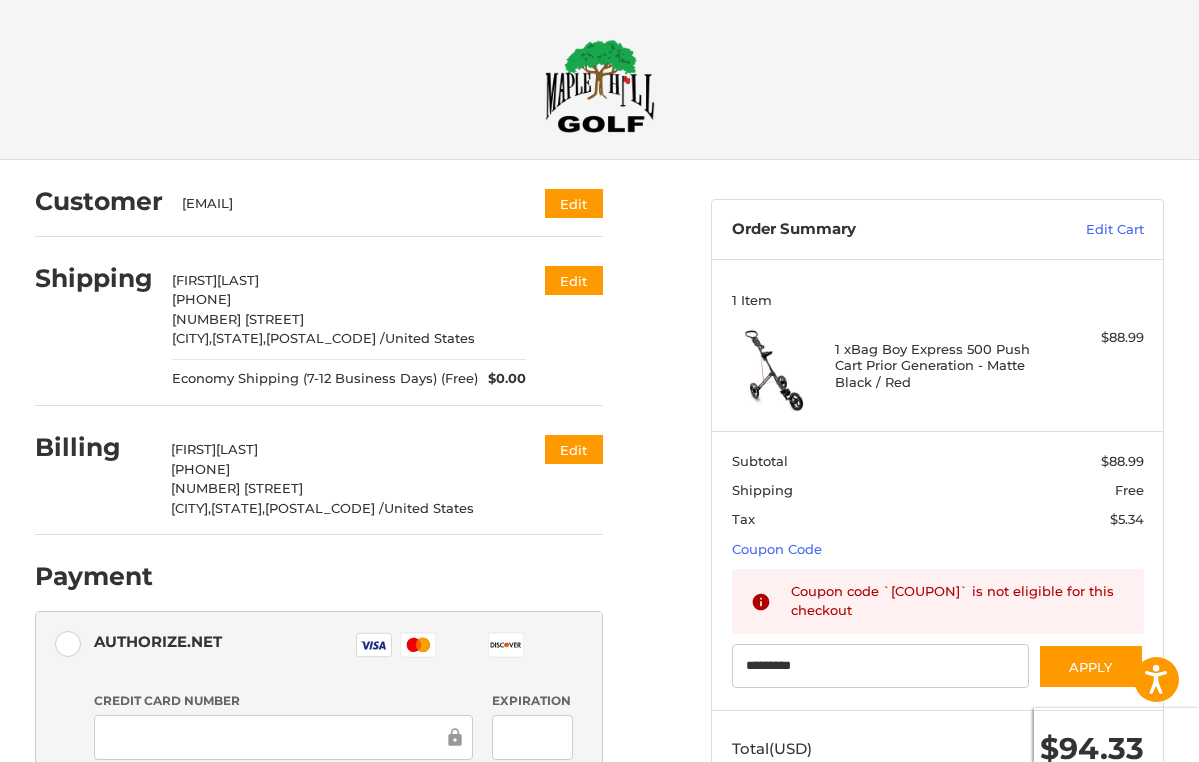 scroll, scrollTop: 0, scrollLeft: 0, axis: both 